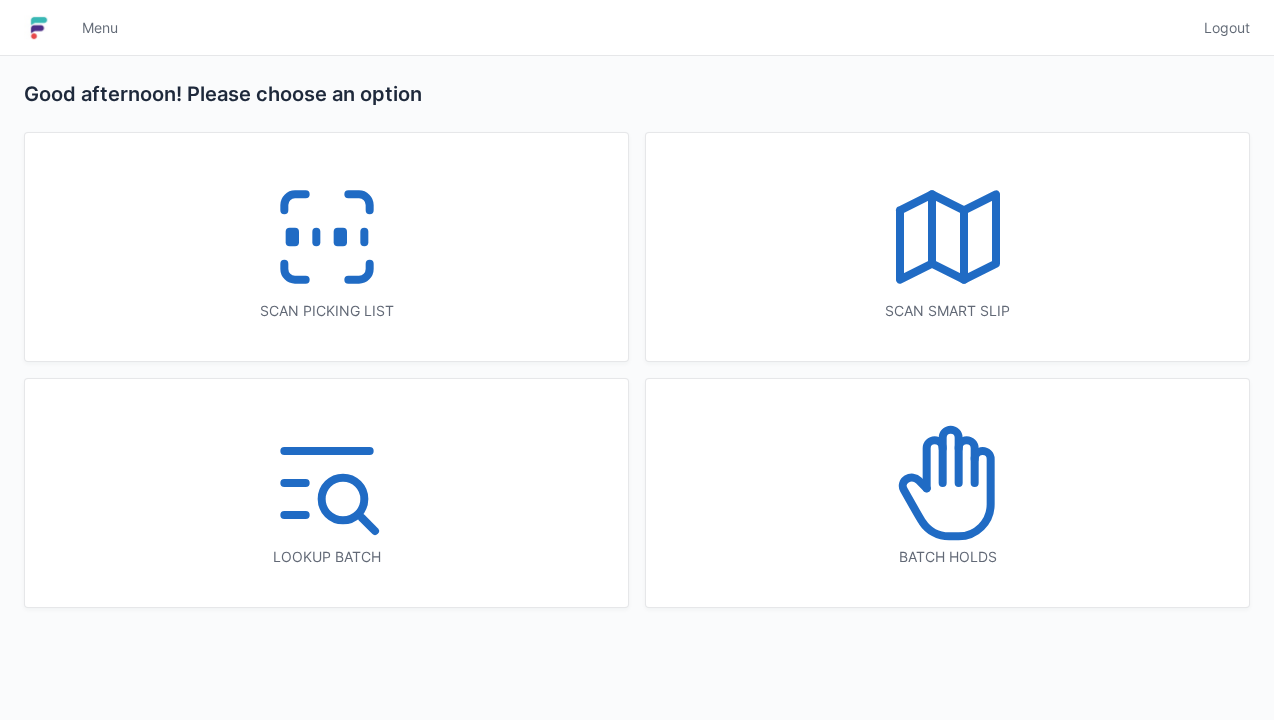 scroll, scrollTop: 0, scrollLeft: 0, axis: both 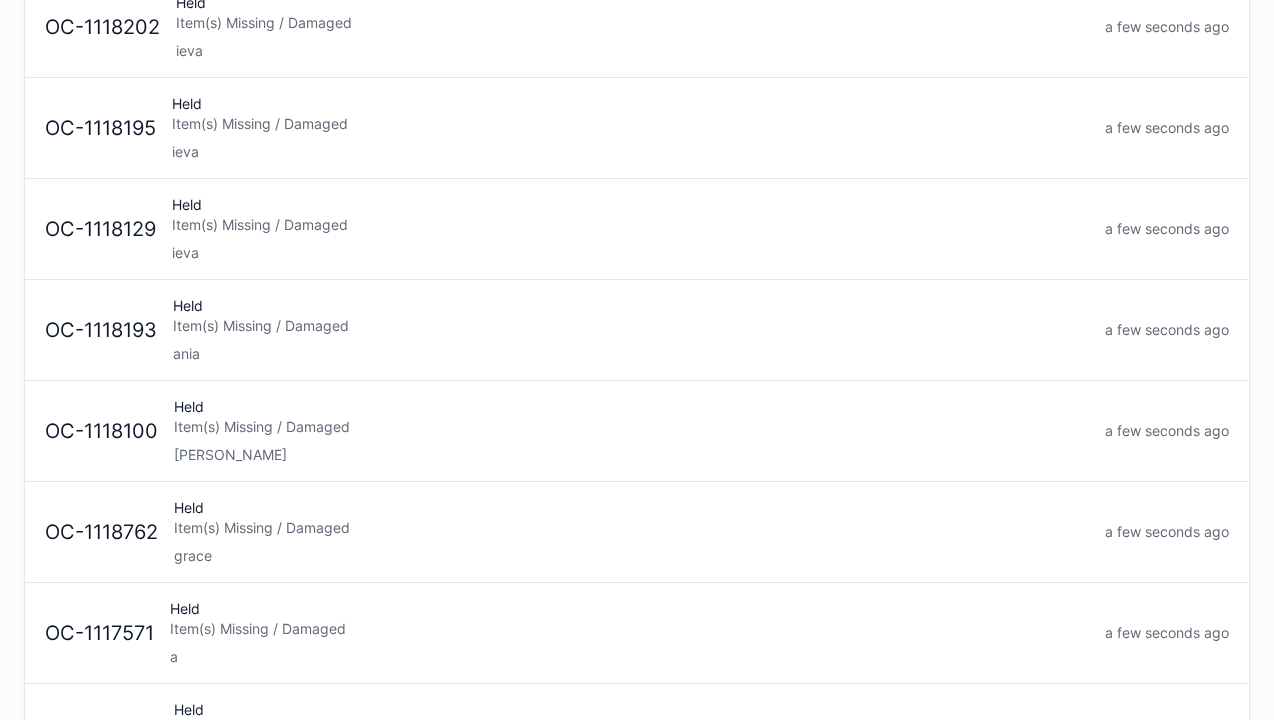 click on "Item(s) Missing / Damaged" at bounding box center [631, 427] 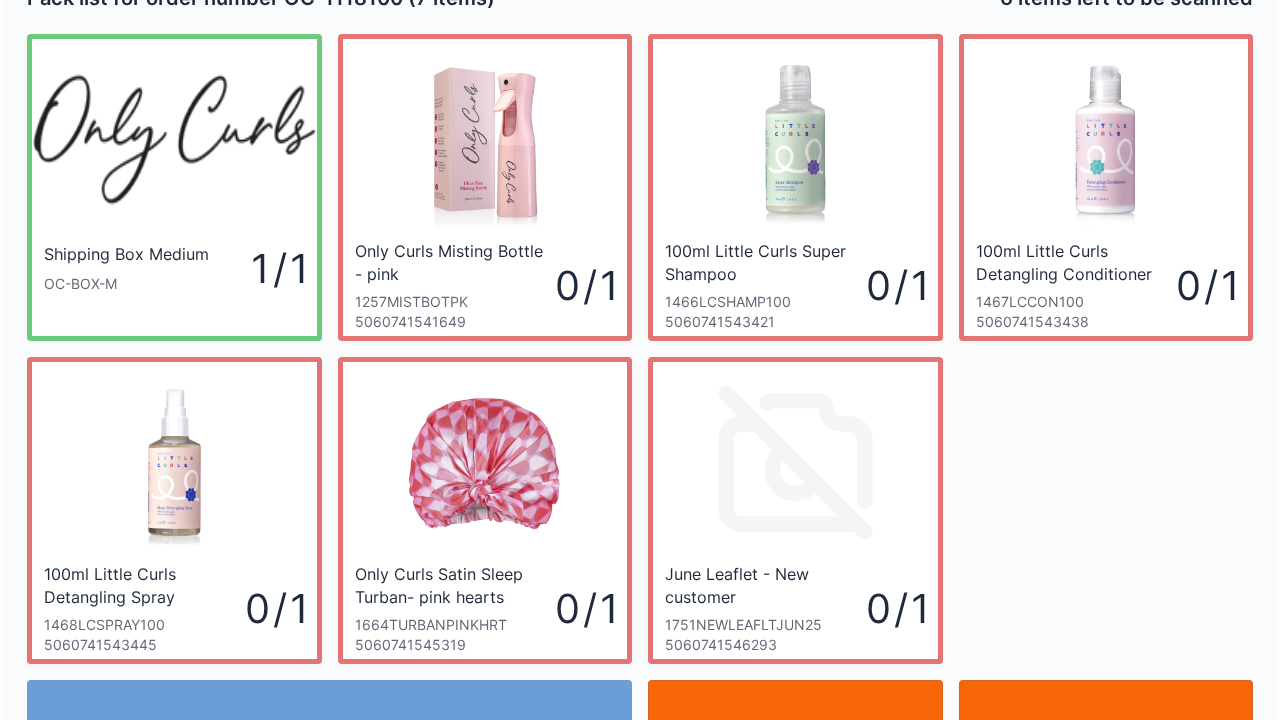 scroll, scrollTop: 116, scrollLeft: 0, axis: vertical 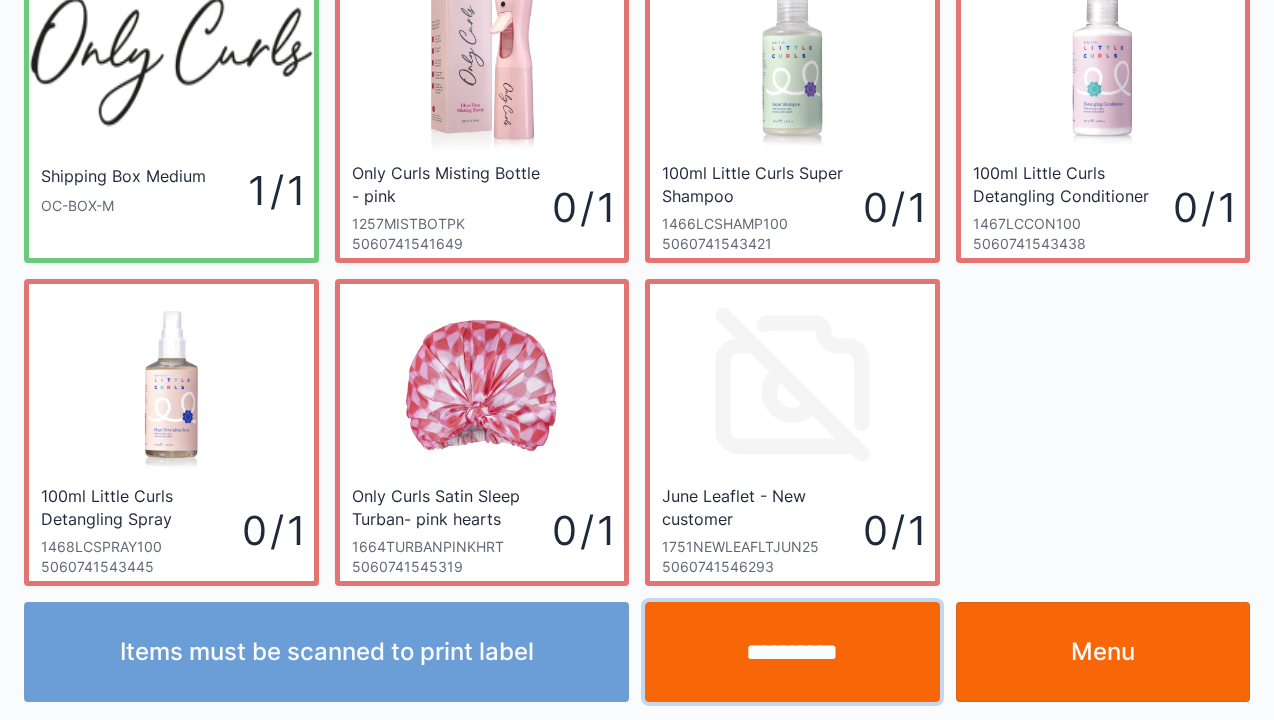 click on "**********" at bounding box center [792, 652] 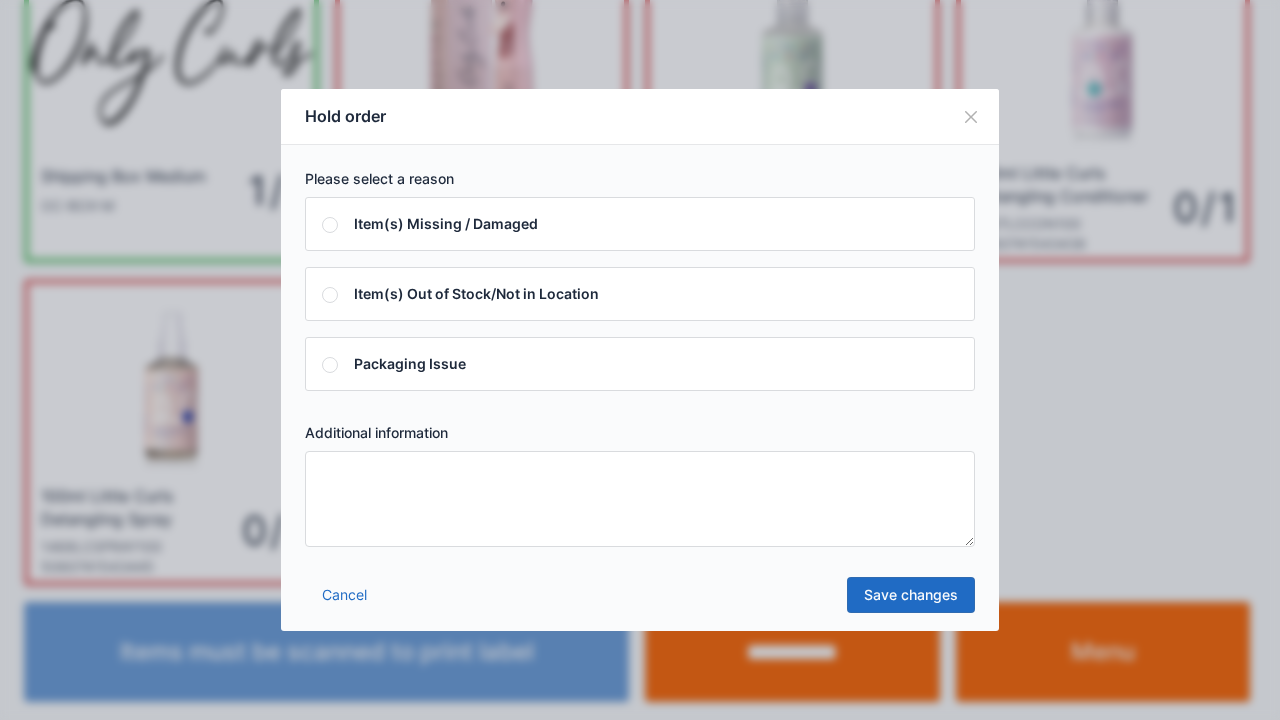 click on "Save changes" at bounding box center (911, 595) 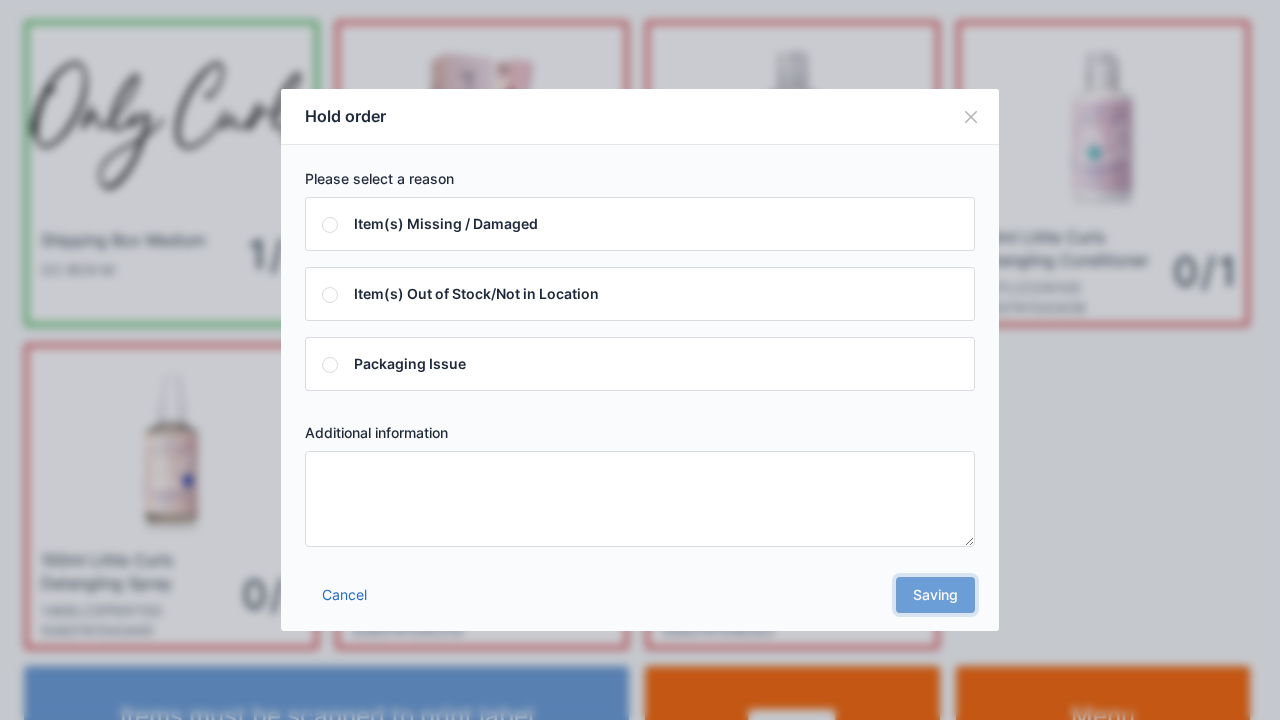 scroll, scrollTop: 0, scrollLeft: 0, axis: both 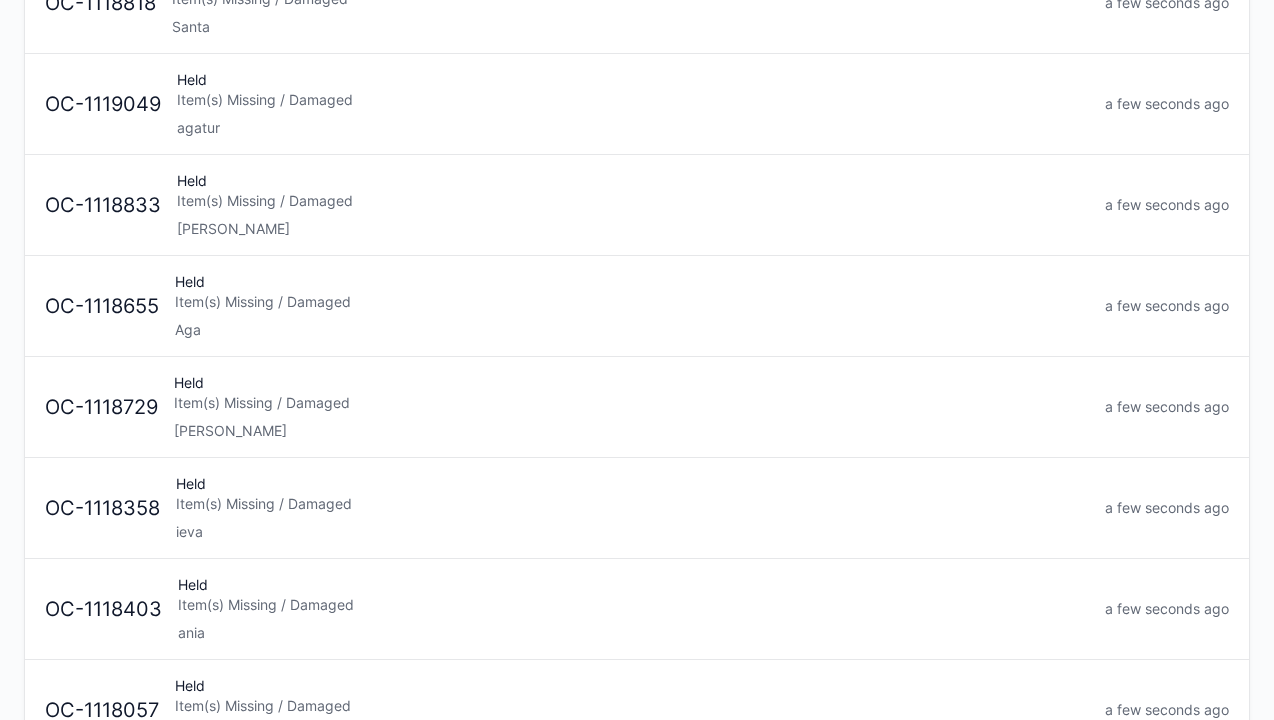 click on "Item(s) Missing / Damaged" at bounding box center (632, 504) 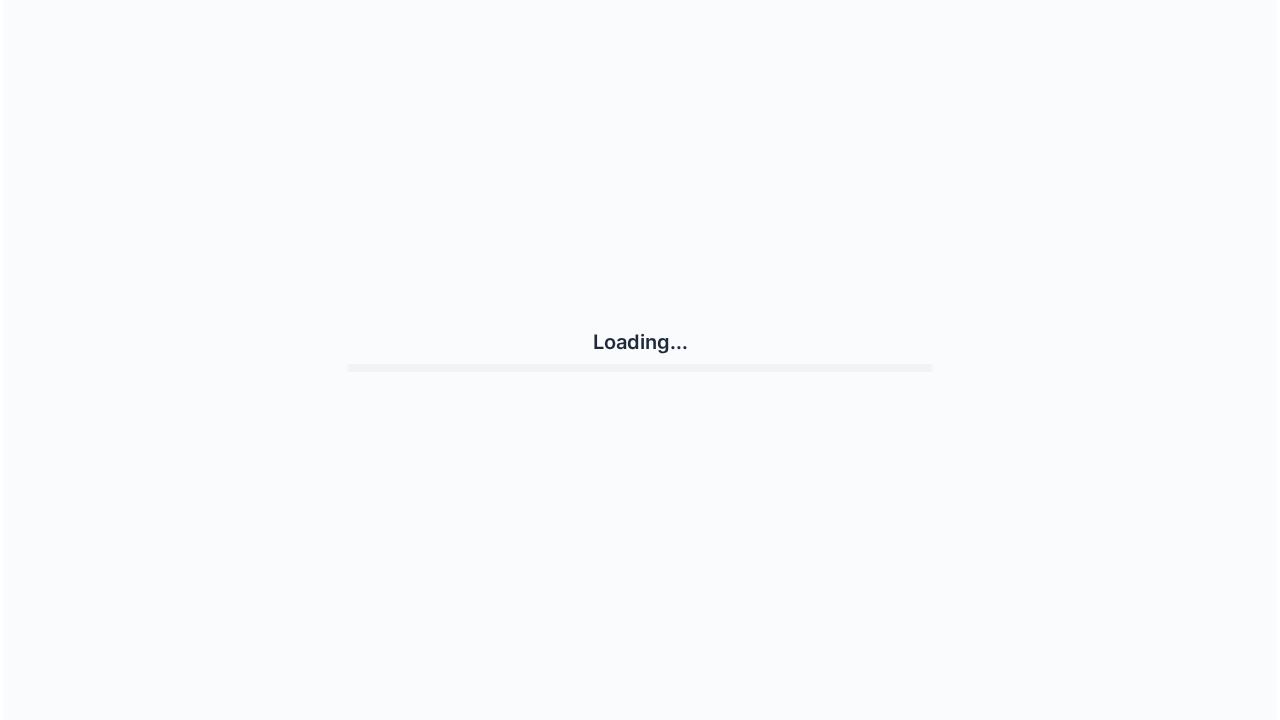 scroll, scrollTop: 0, scrollLeft: 0, axis: both 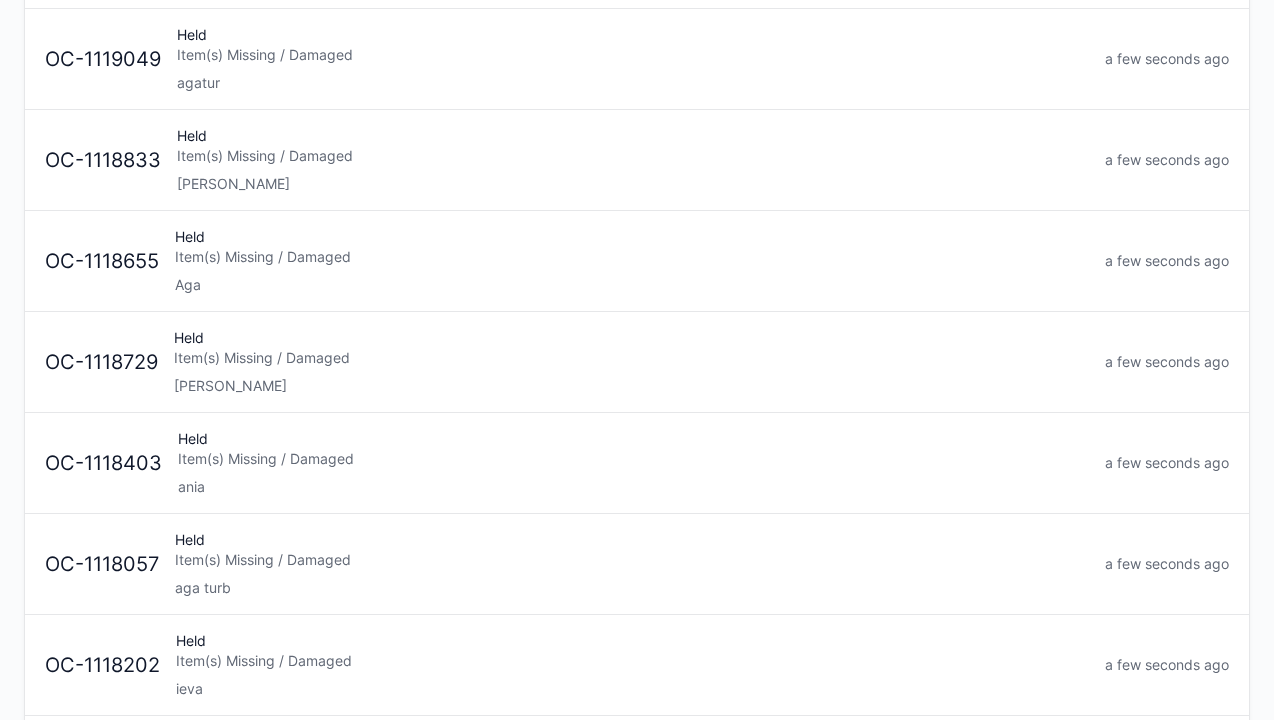 click on "Item(s) Missing / Damaged" at bounding box center [633, 156] 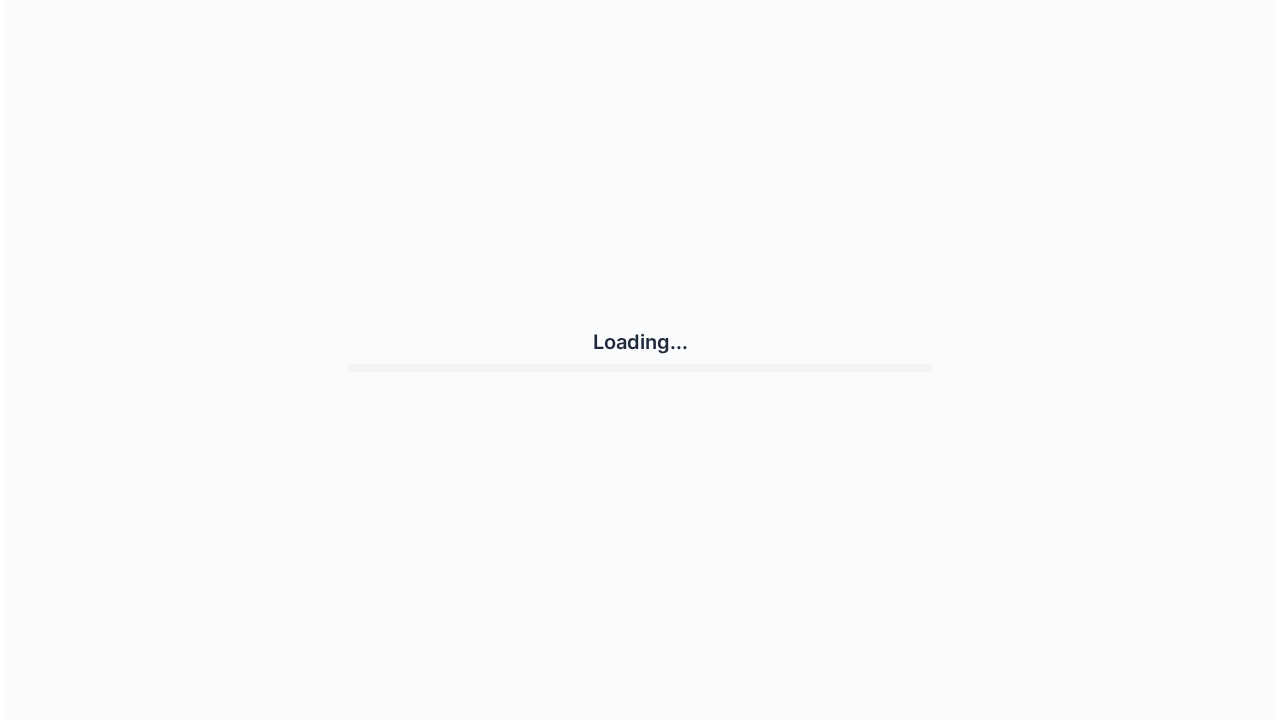 scroll, scrollTop: 0, scrollLeft: 0, axis: both 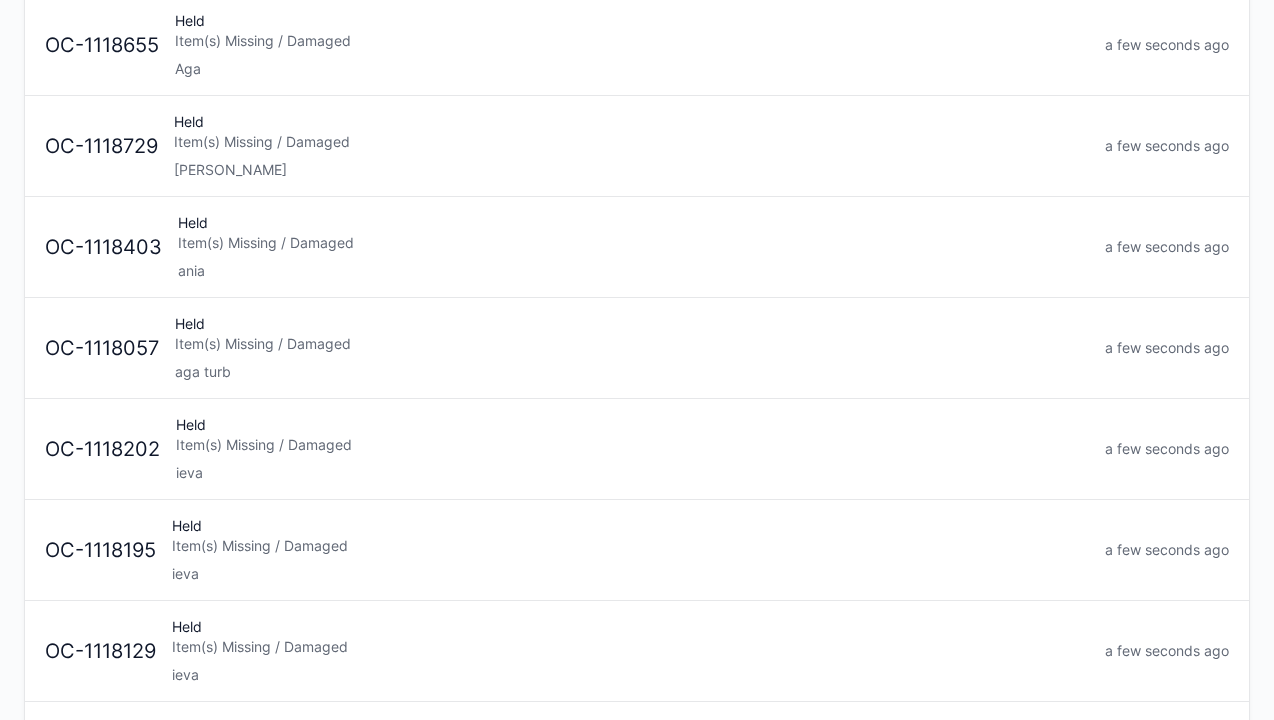 click on "Item(s) Missing / Damaged" at bounding box center (632, 445) 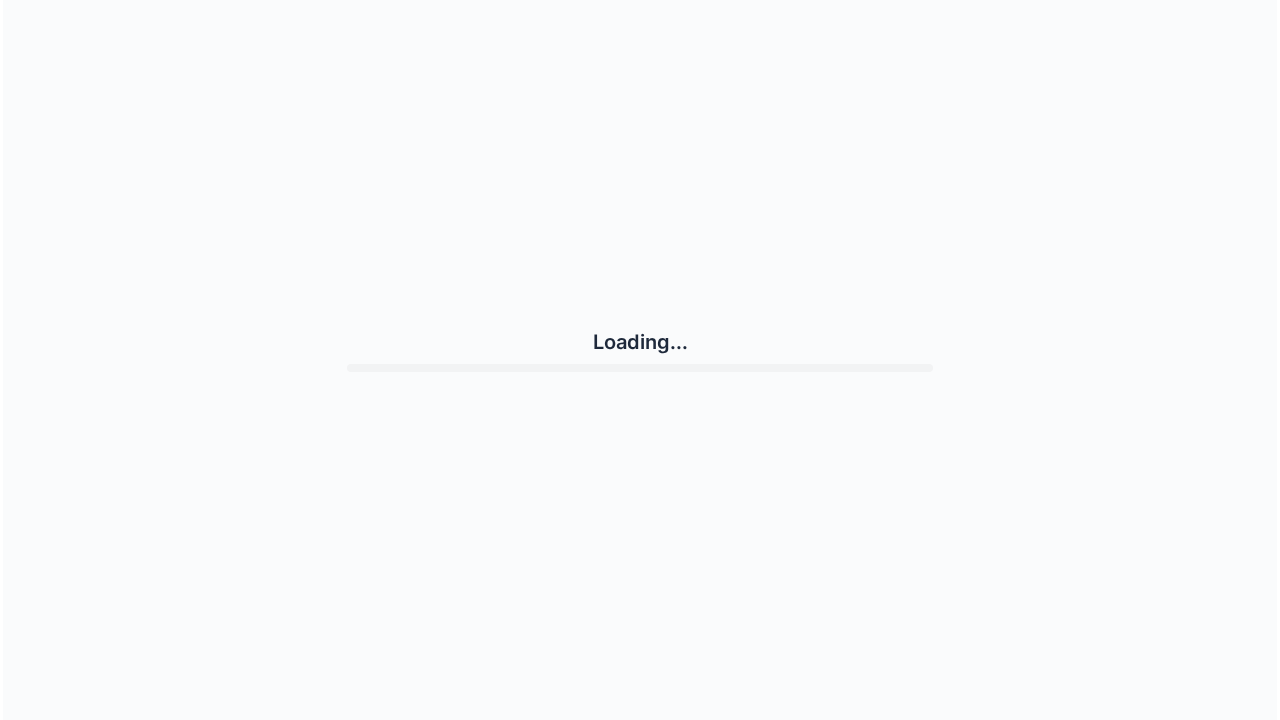 scroll, scrollTop: 0, scrollLeft: 0, axis: both 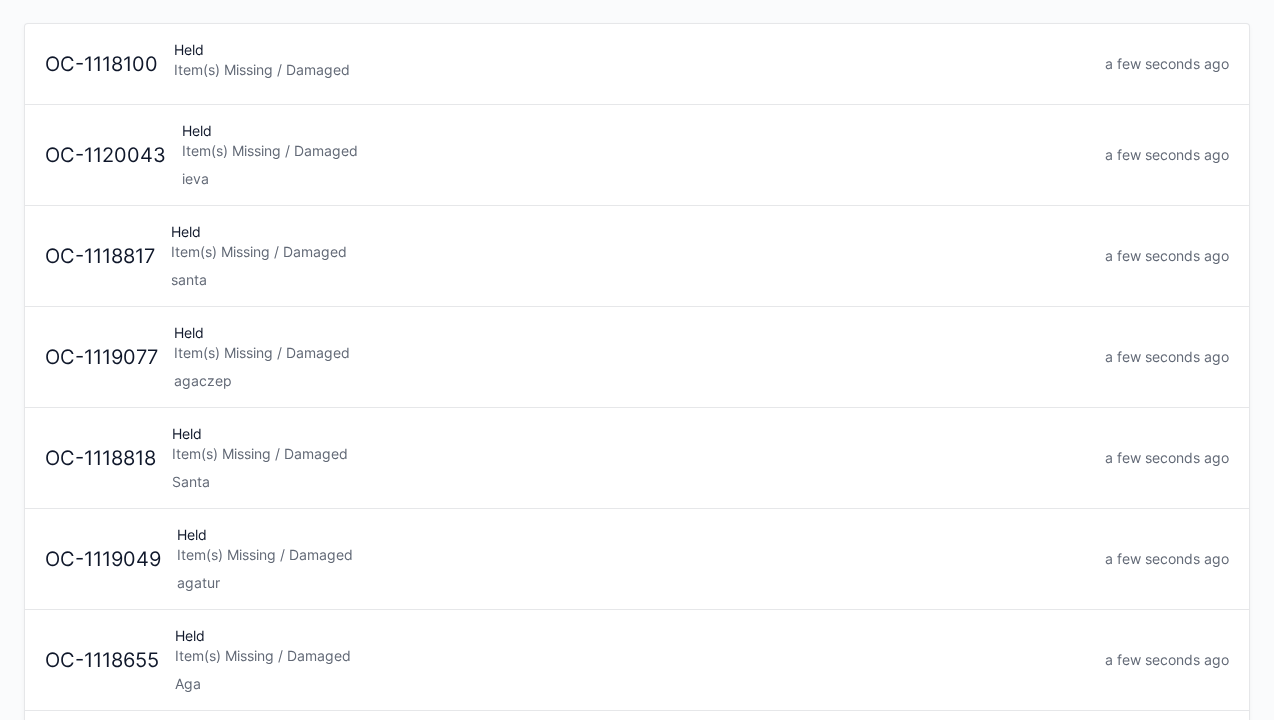 click on "Item(s) Missing / Damaged" at bounding box center [633, 555] 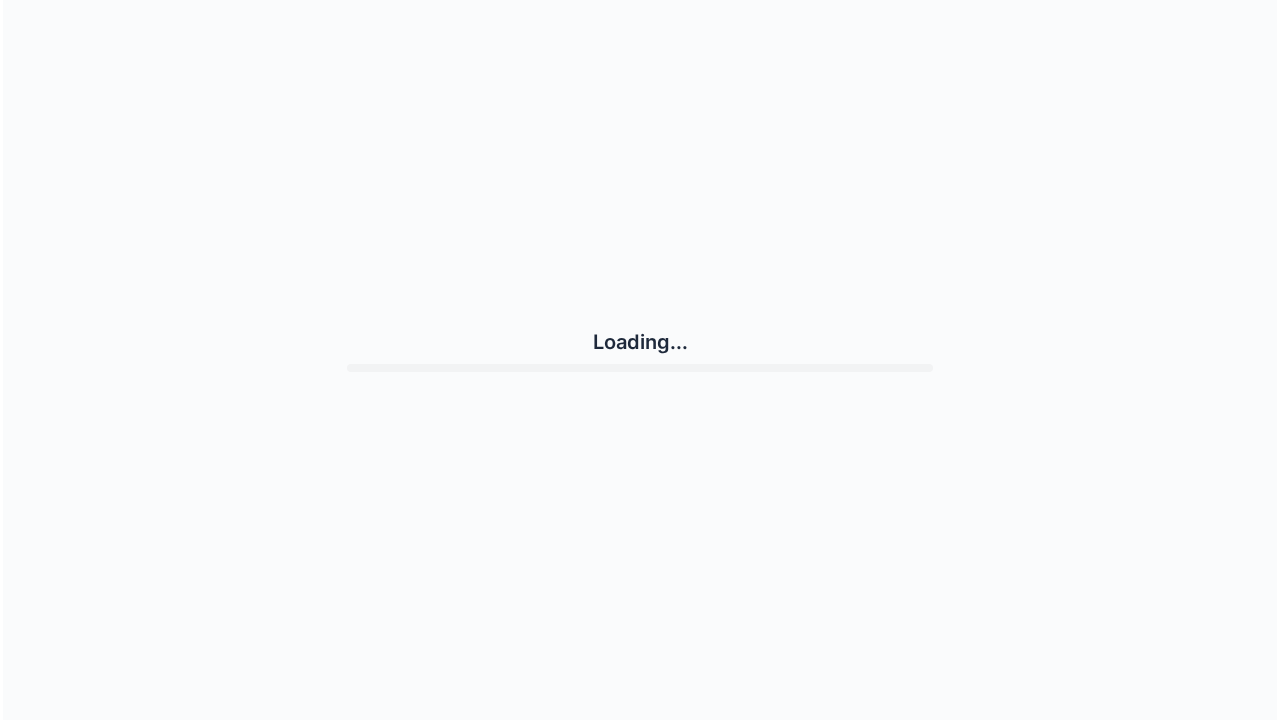 scroll, scrollTop: 0, scrollLeft: 0, axis: both 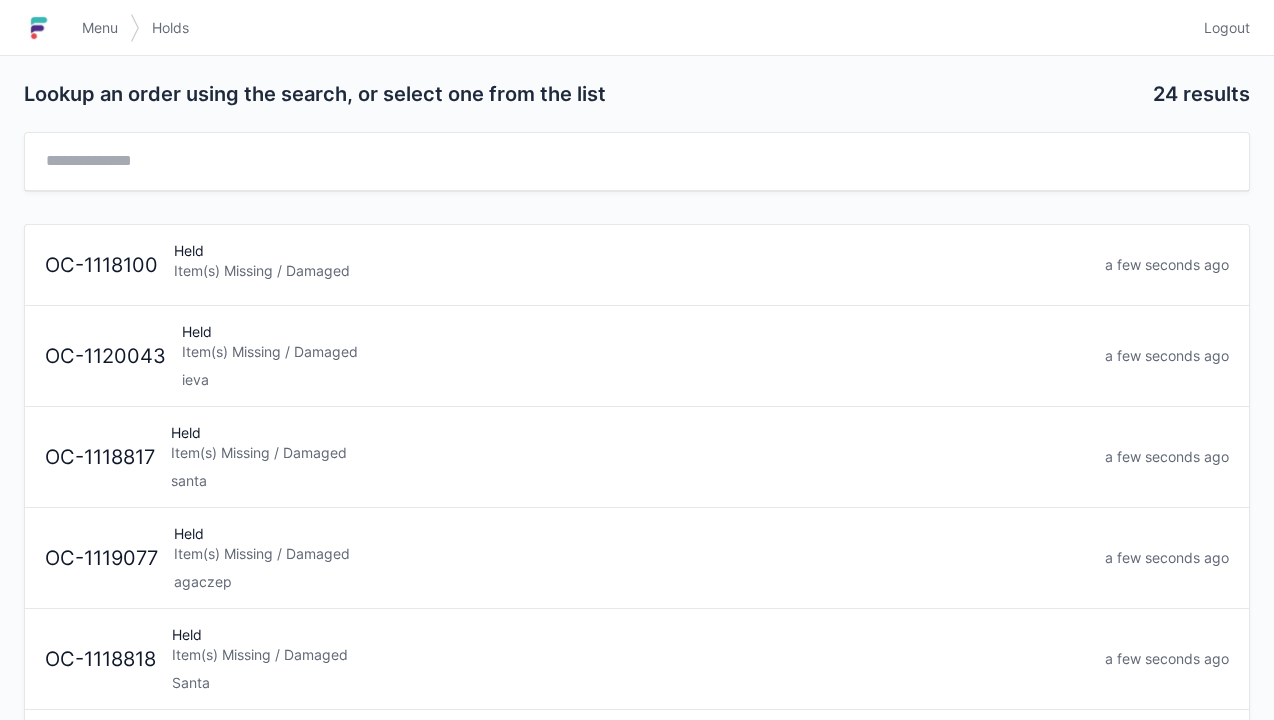 click on "Held  Item(s) Missing / Damaged" at bounding box center (631, 265) 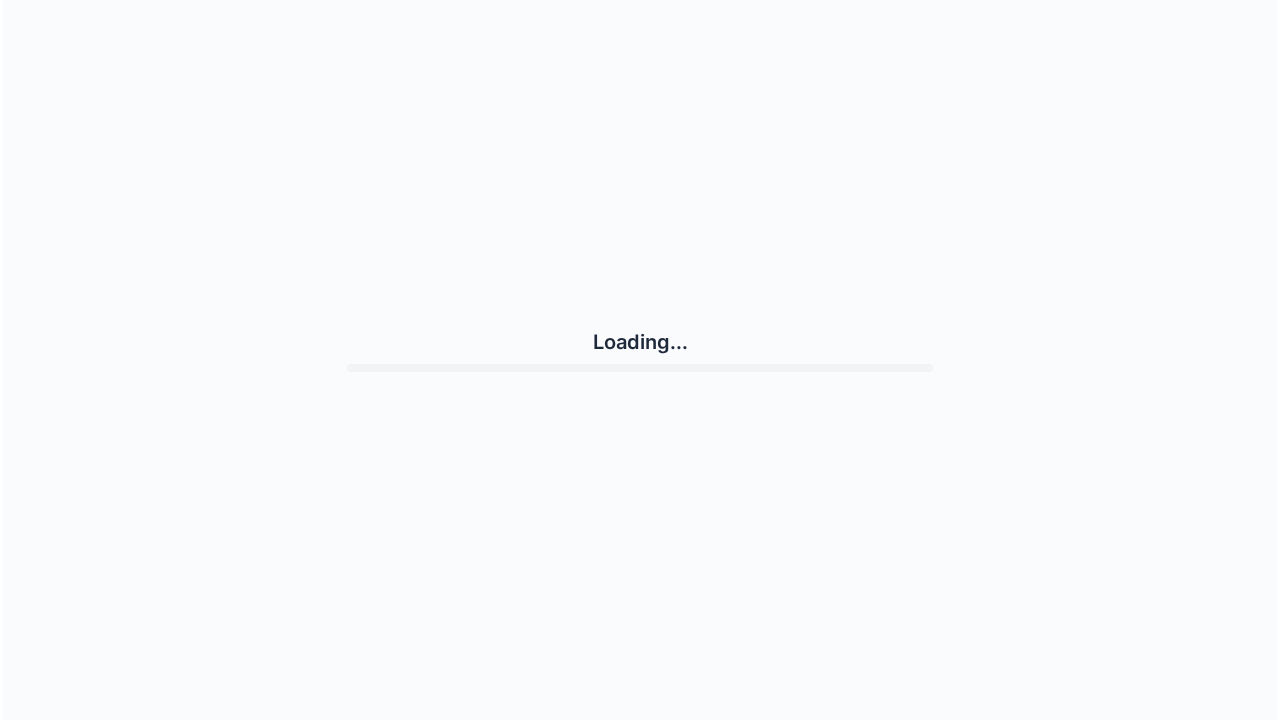 scroll, scrollTop: 0, scrollLeft: 0, axis: both 